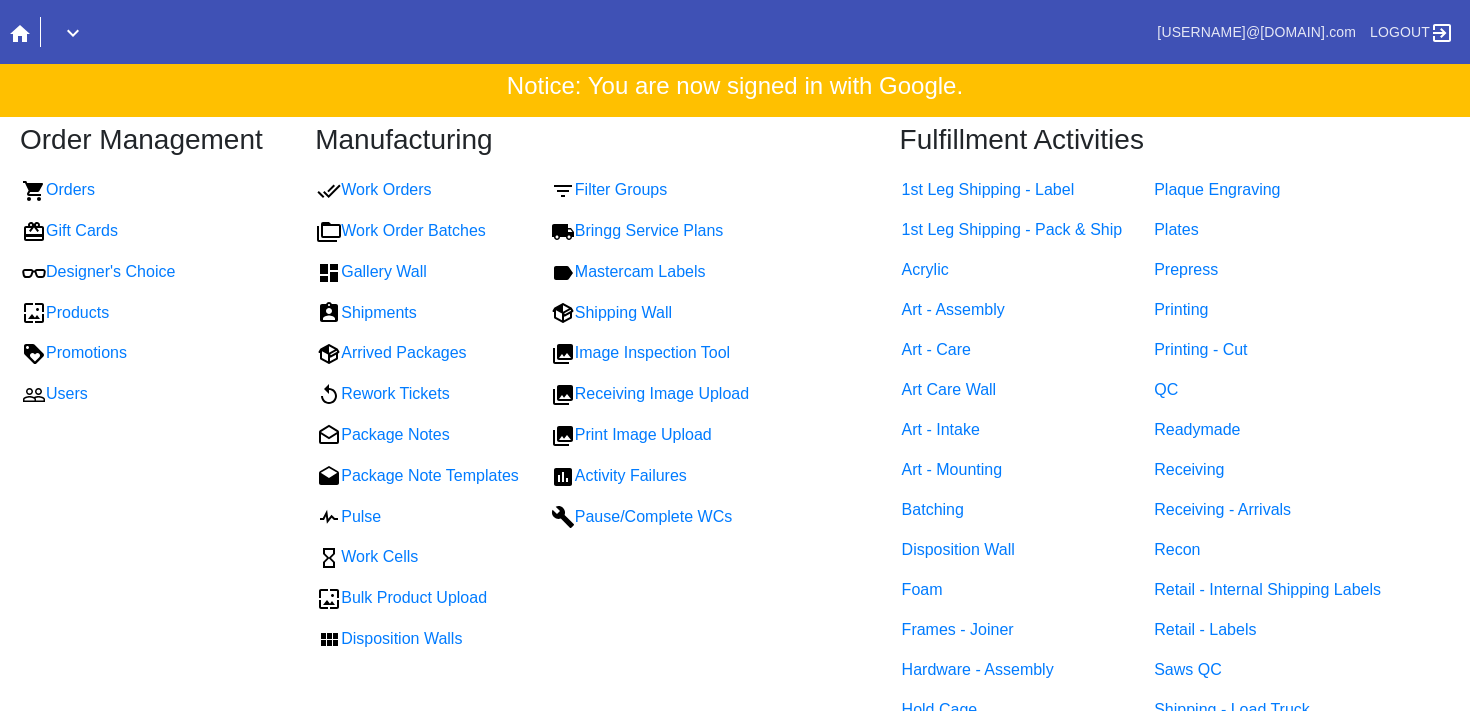 scroll, scrollTop: 0, scrollLeft: 0, axis: both 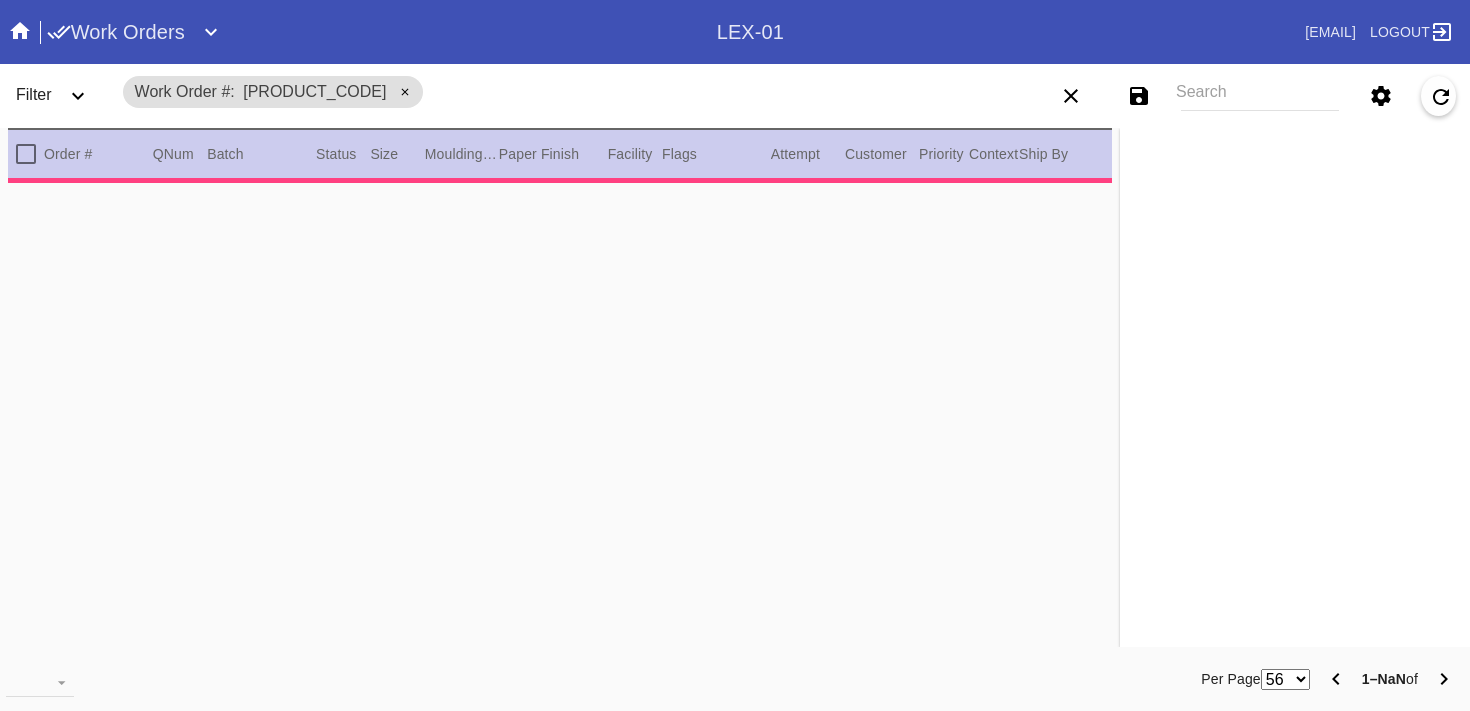 type on "0.0" 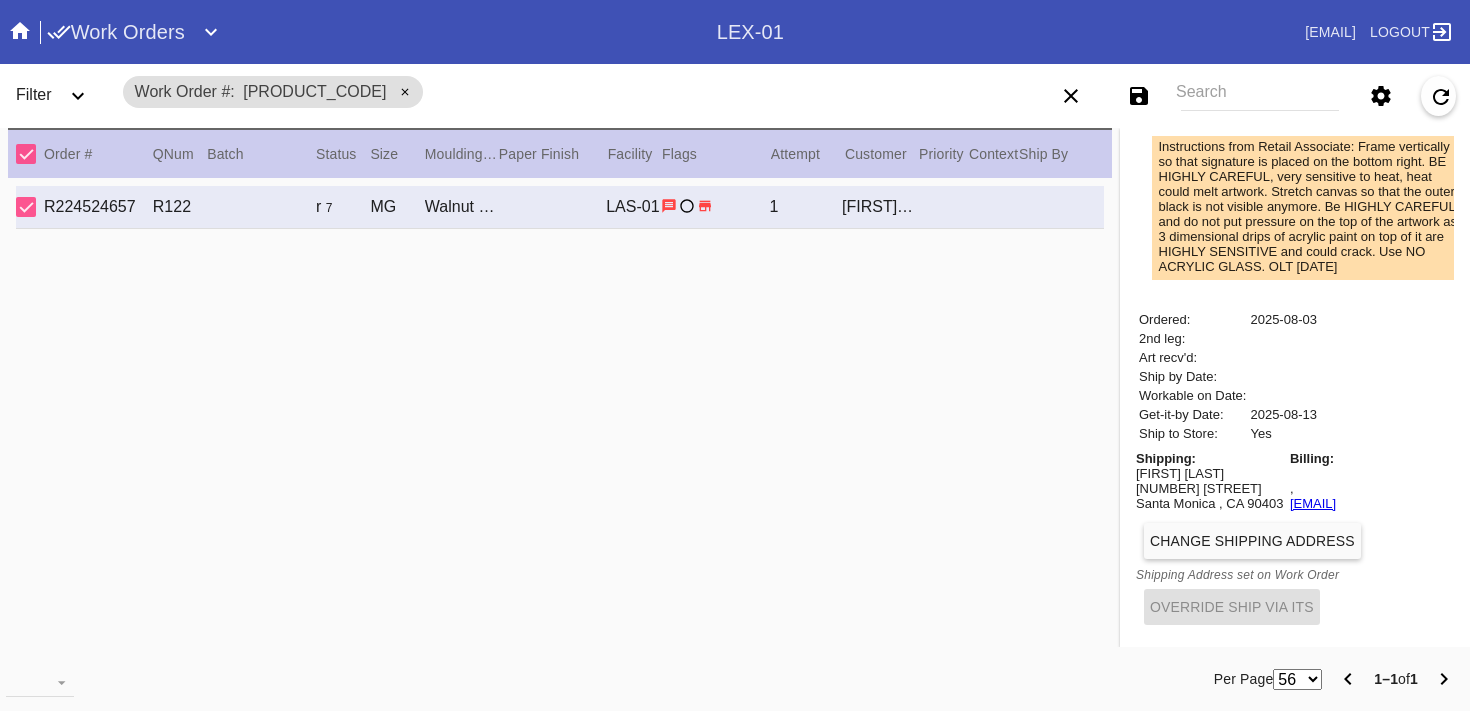 scroll, scrollTop: 702, scrollLeft: 0, axis: vertical 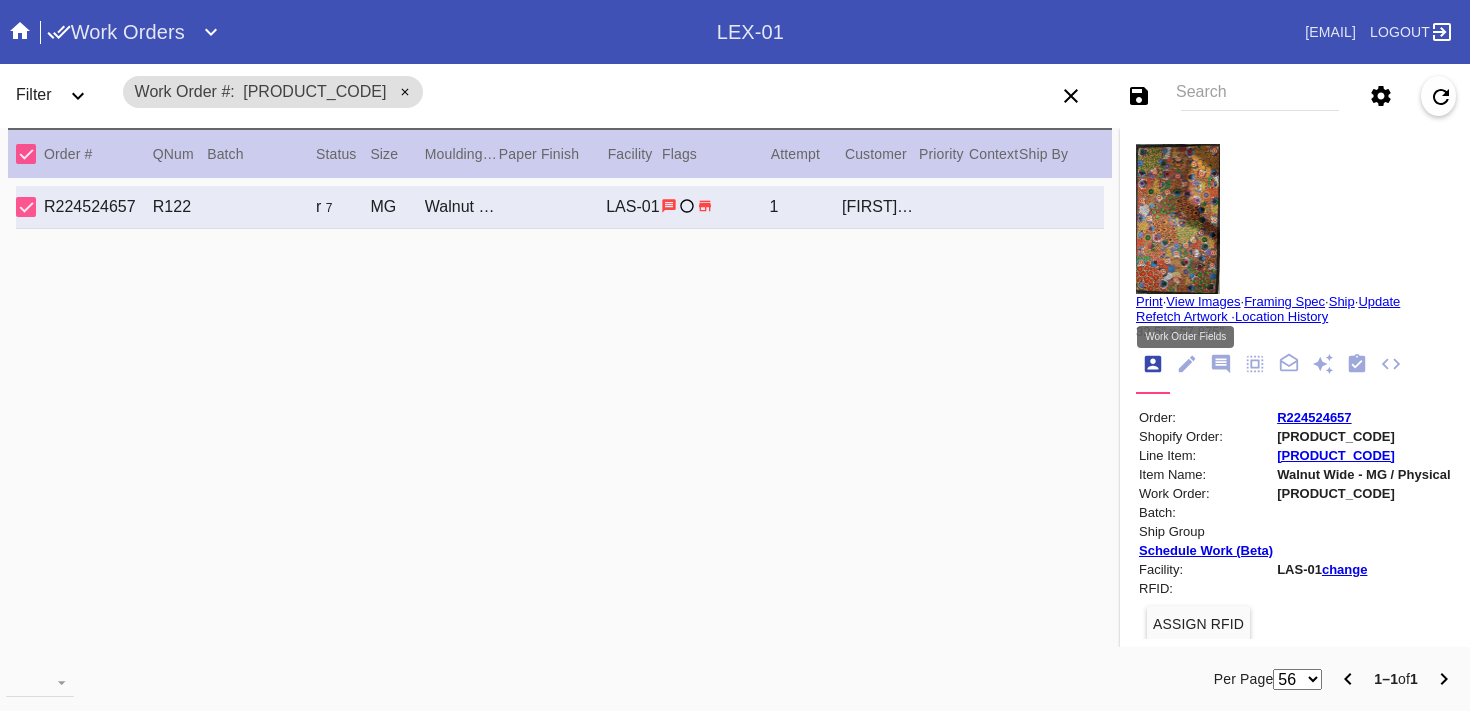 click at bounding box center (1187, 365) 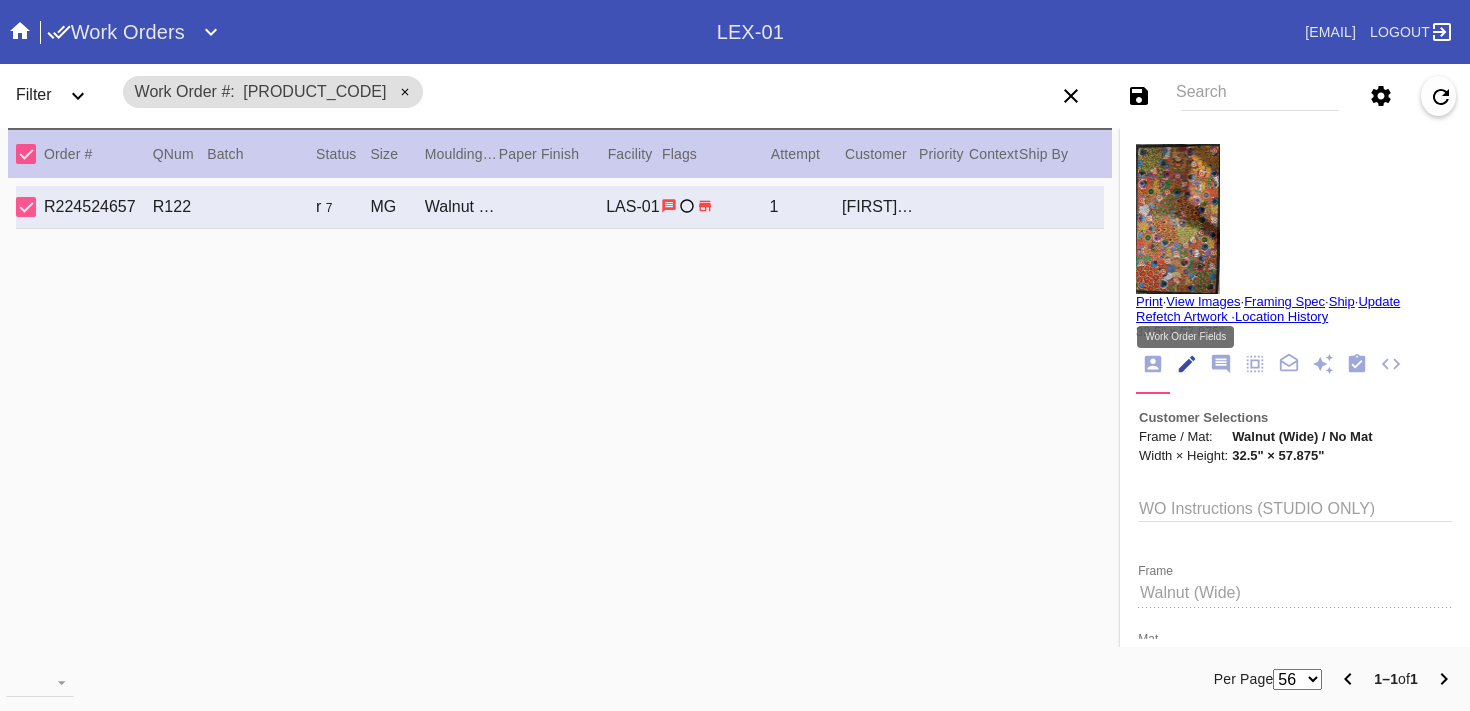 scroll, scrollTop: 73, scrollLeft: 0, axis: vertical 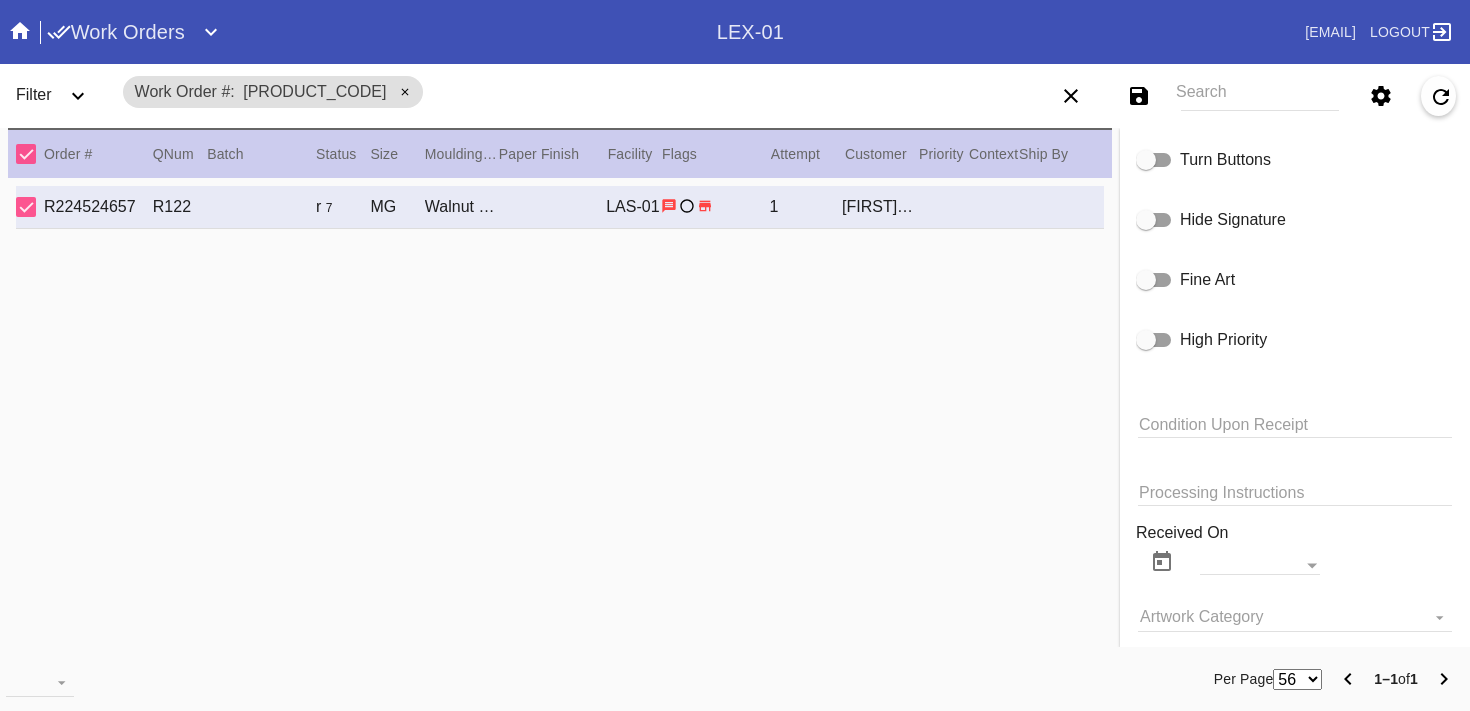 click 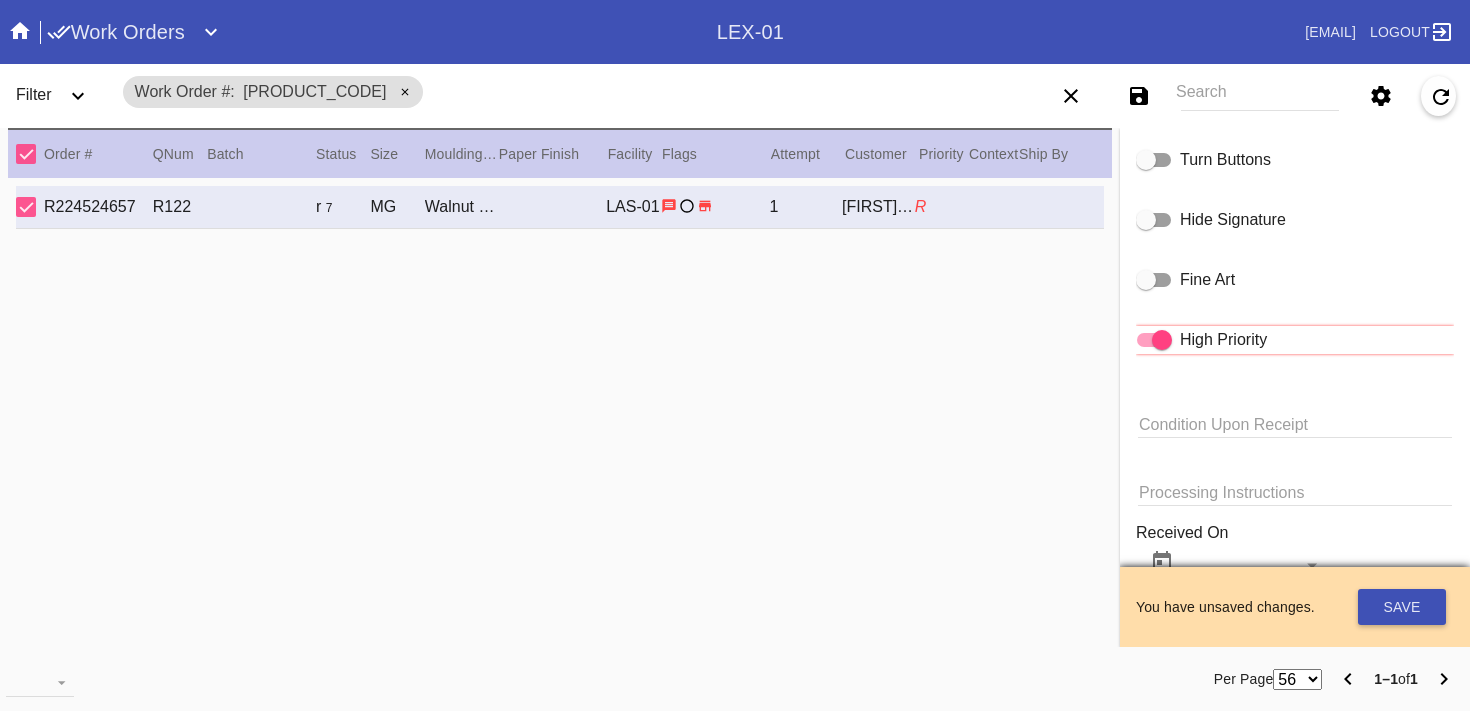 click 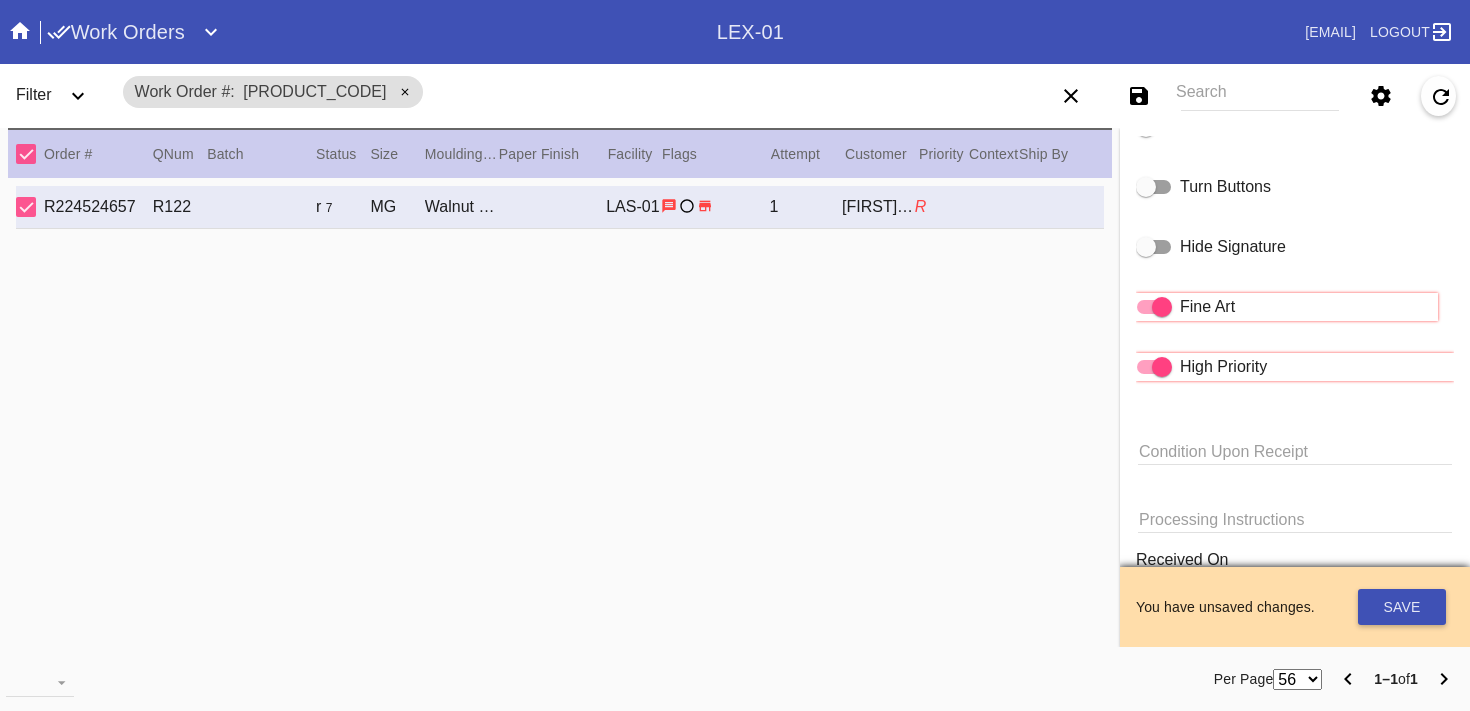 scroll, scrollTop: 1238, scrollLeft: 0, axis: vertical 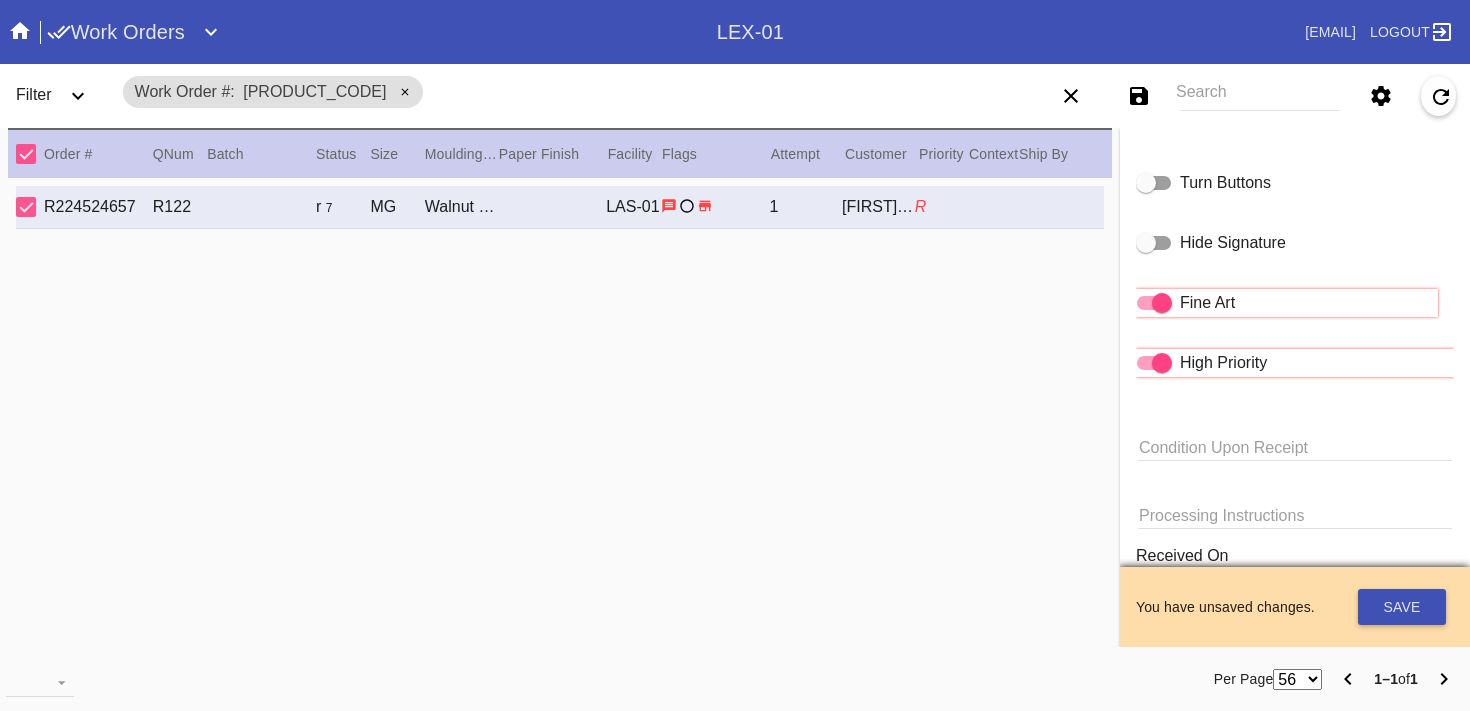 click 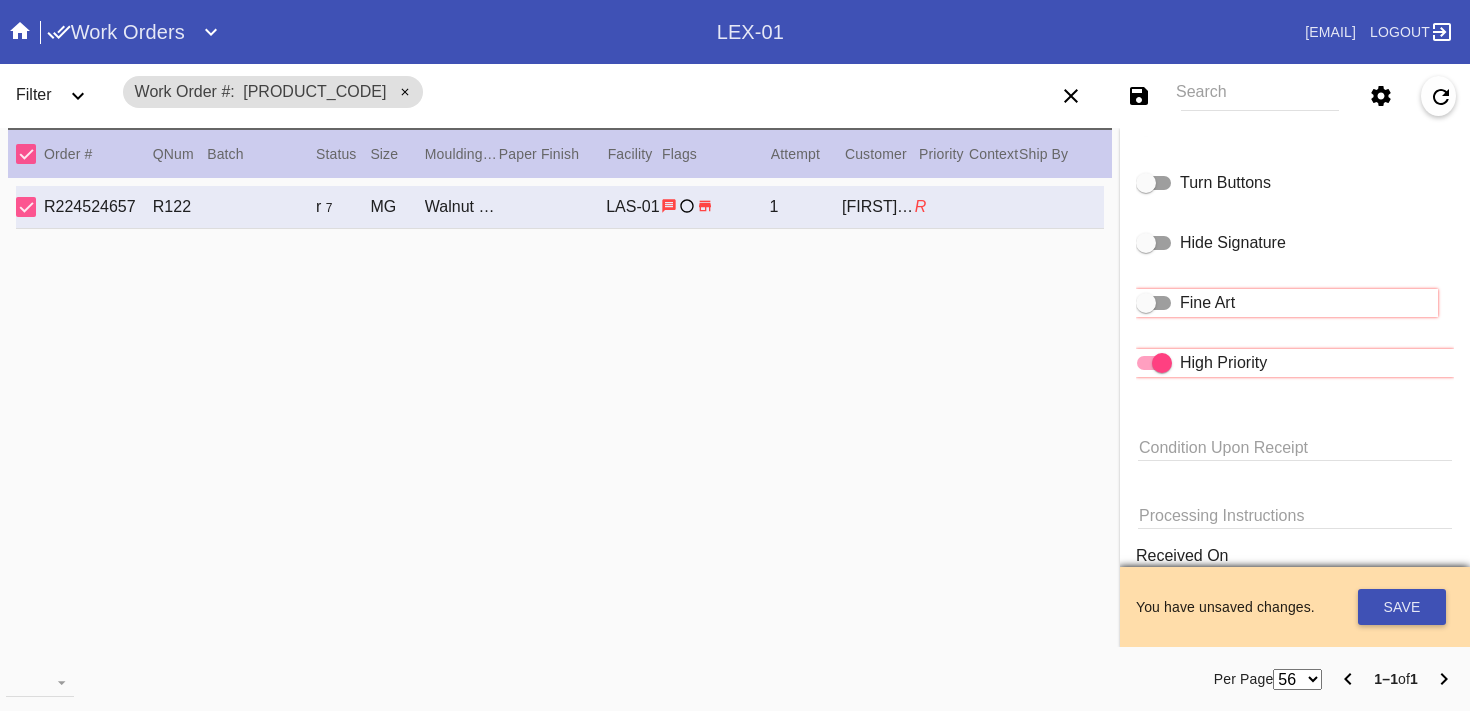 click 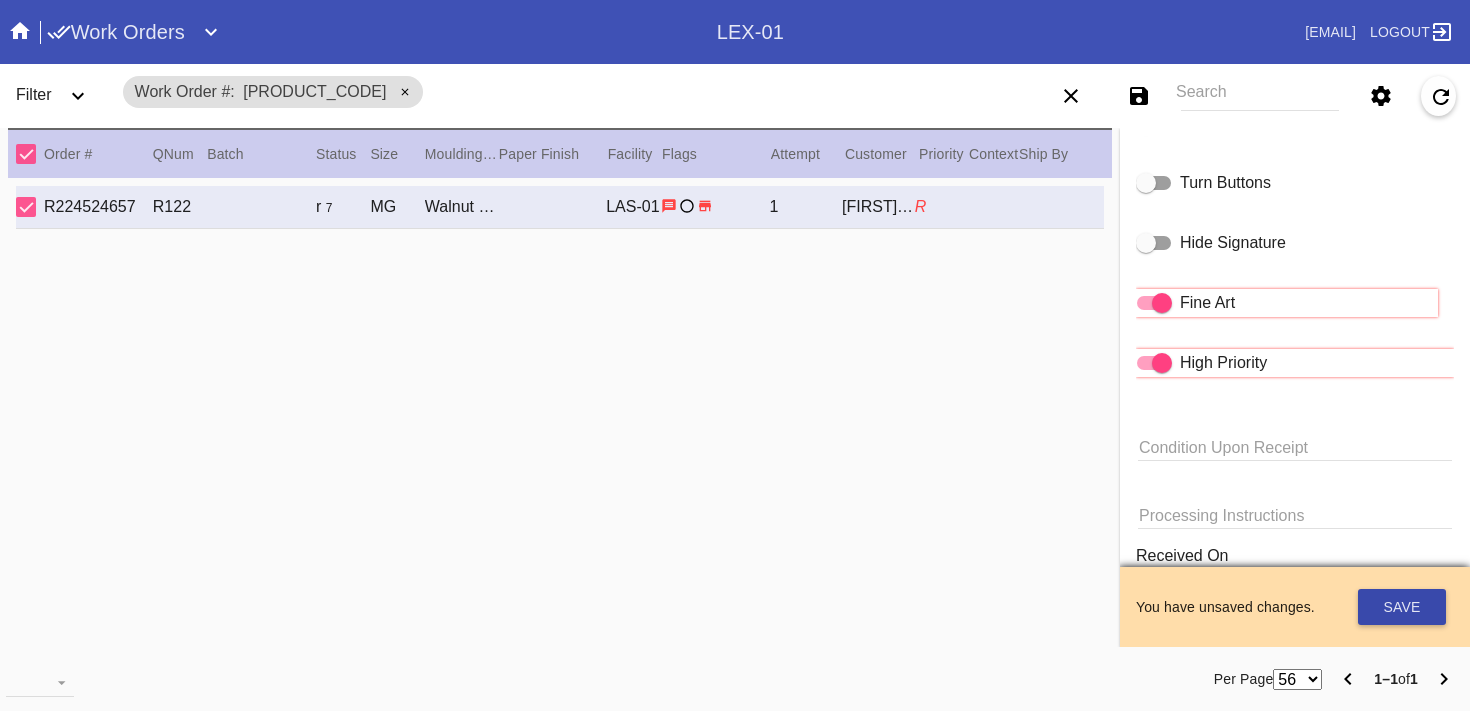 click on "Save" at bounding box center [1402, 607] 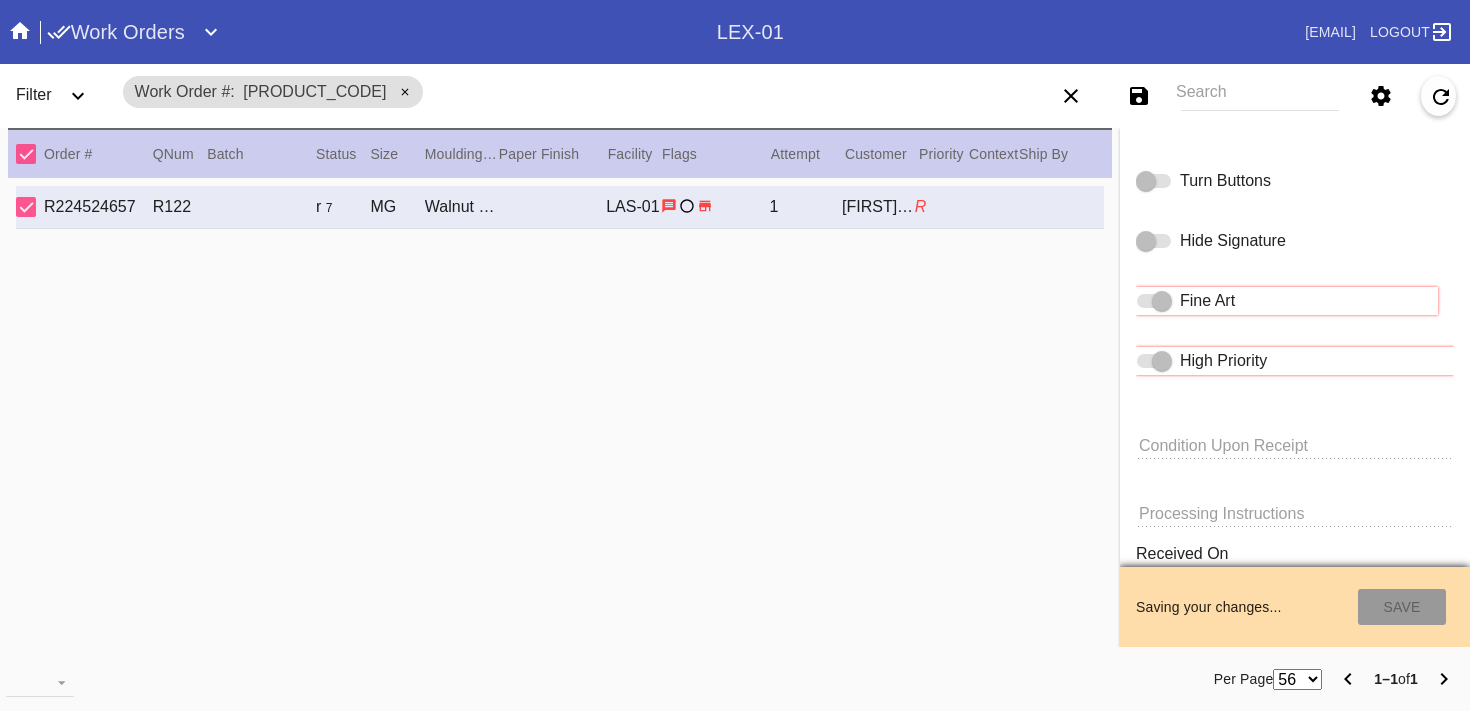 type on "[DATE]" 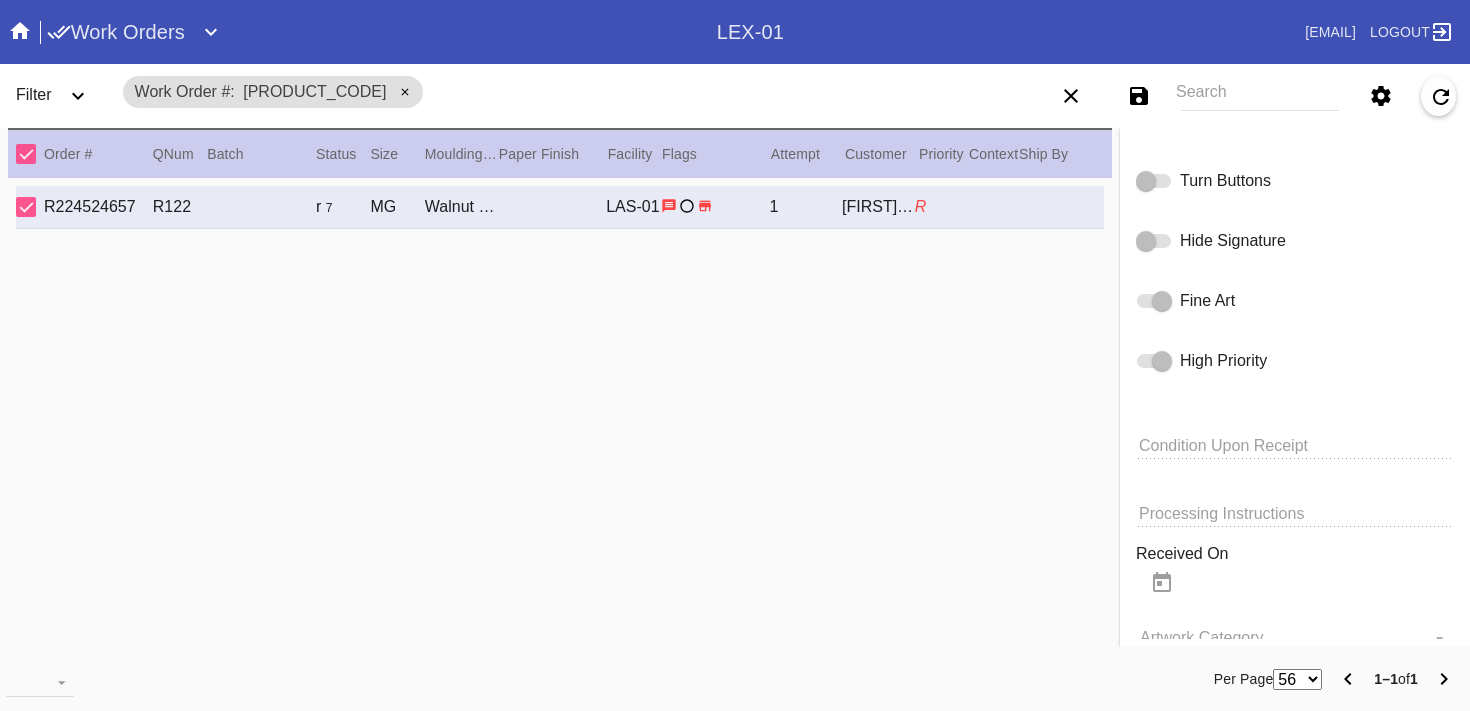 scroll, scrollTop: 1240, scrollLeft: 0, axis: vertical 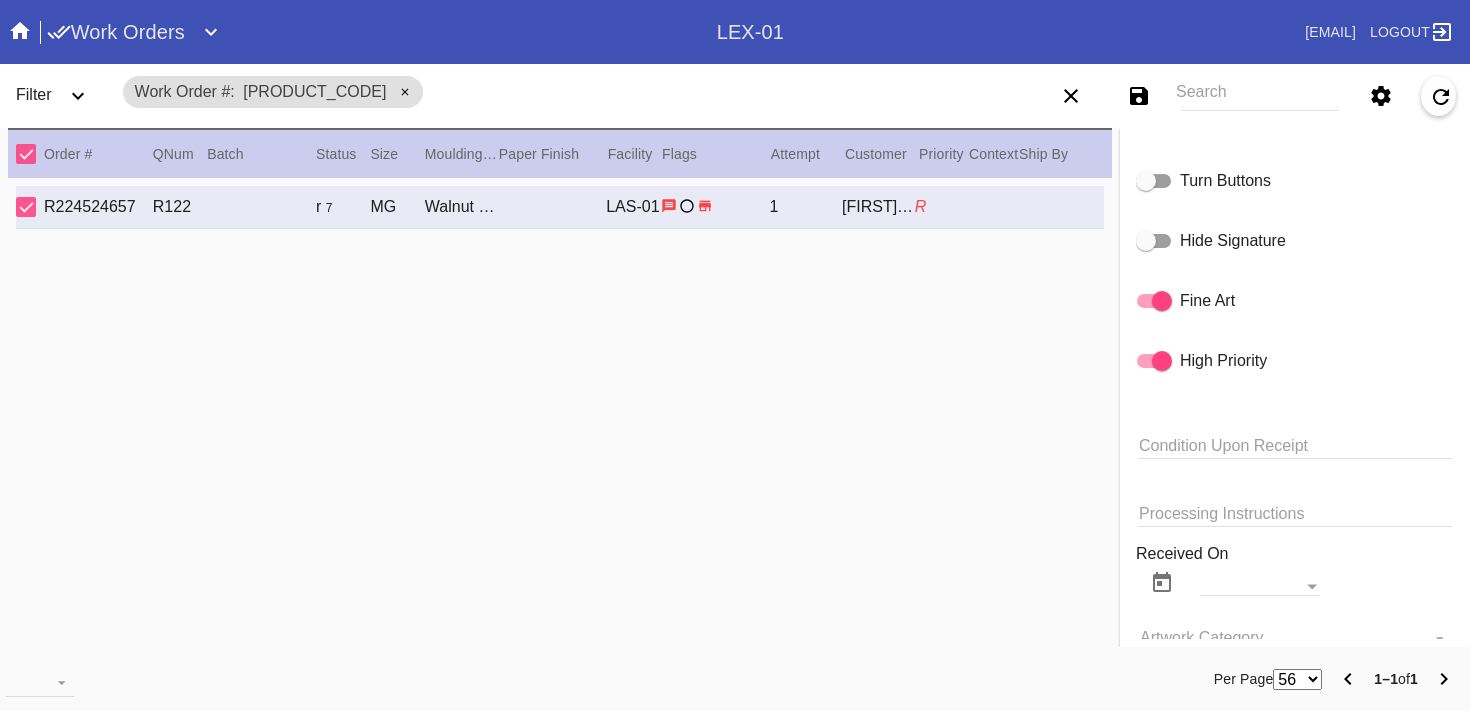 click 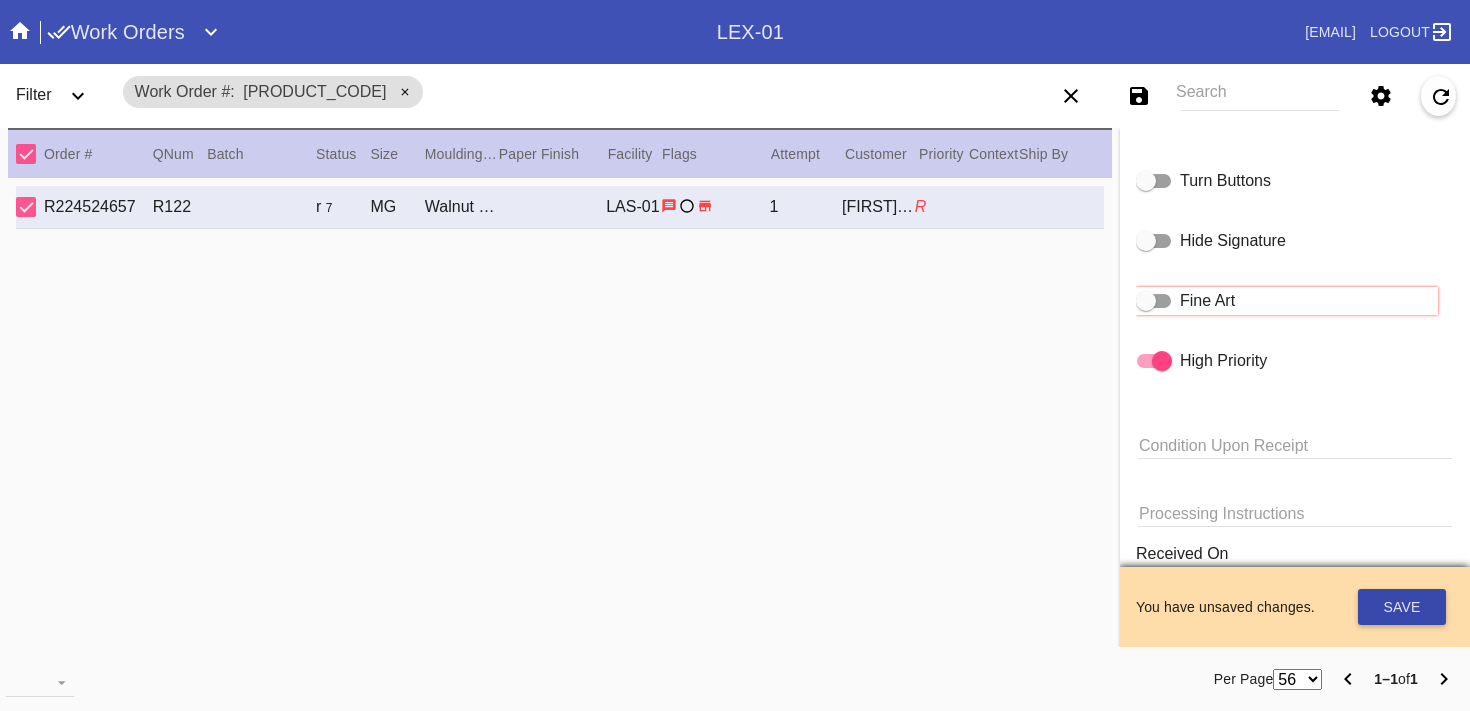 click on "Save" at bounding box center (1402, 607) 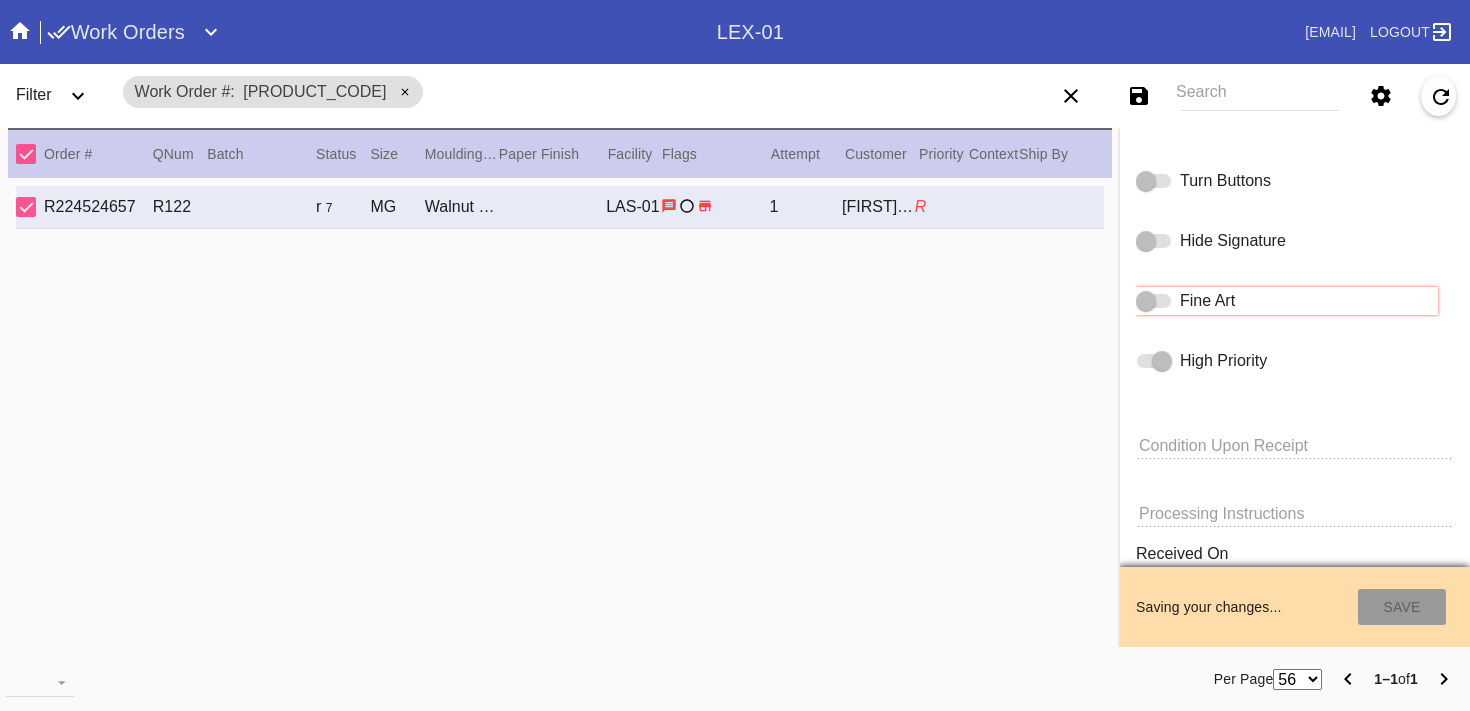 type on "[DATE]" 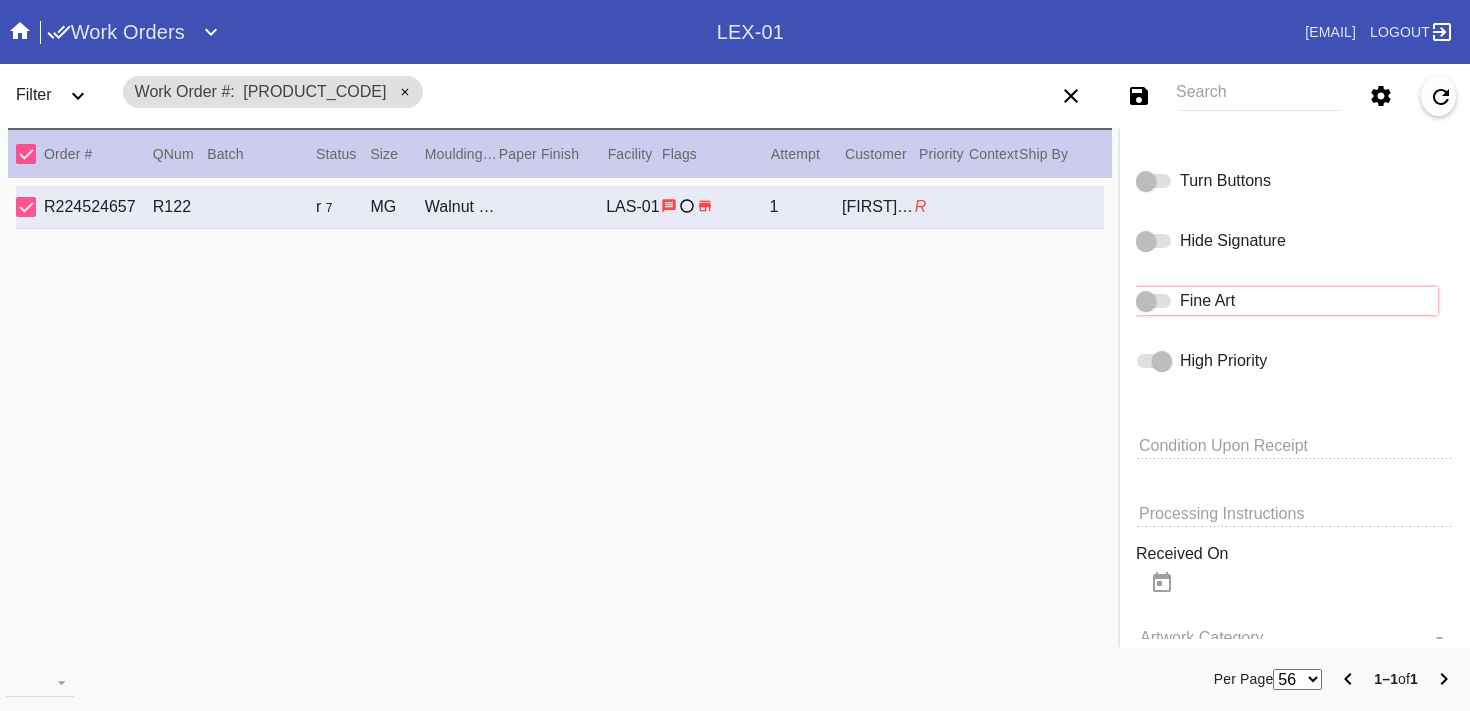 scroll, scrollTop: 1240, scrollLeft: 0, axis: vertical 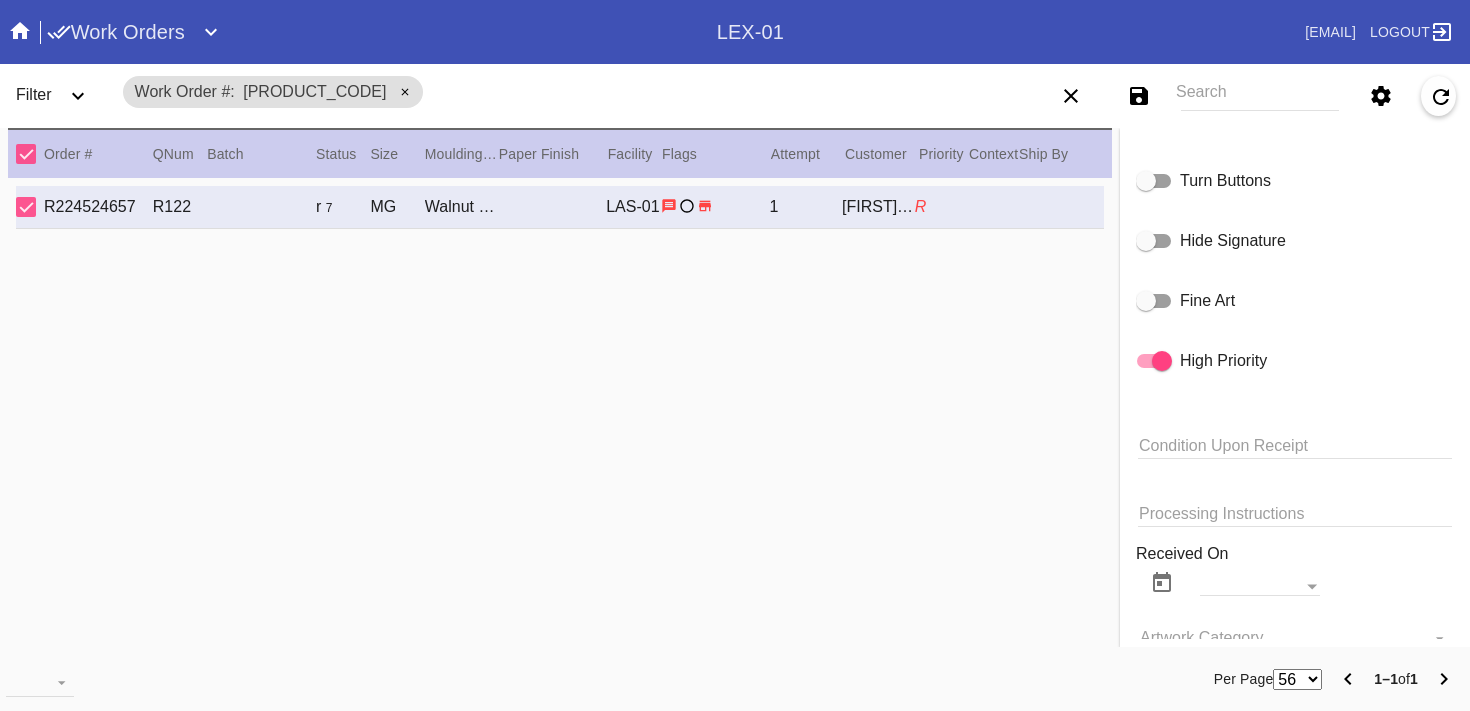 click on "Processing Instructions" at bounding box center (1295, 512) 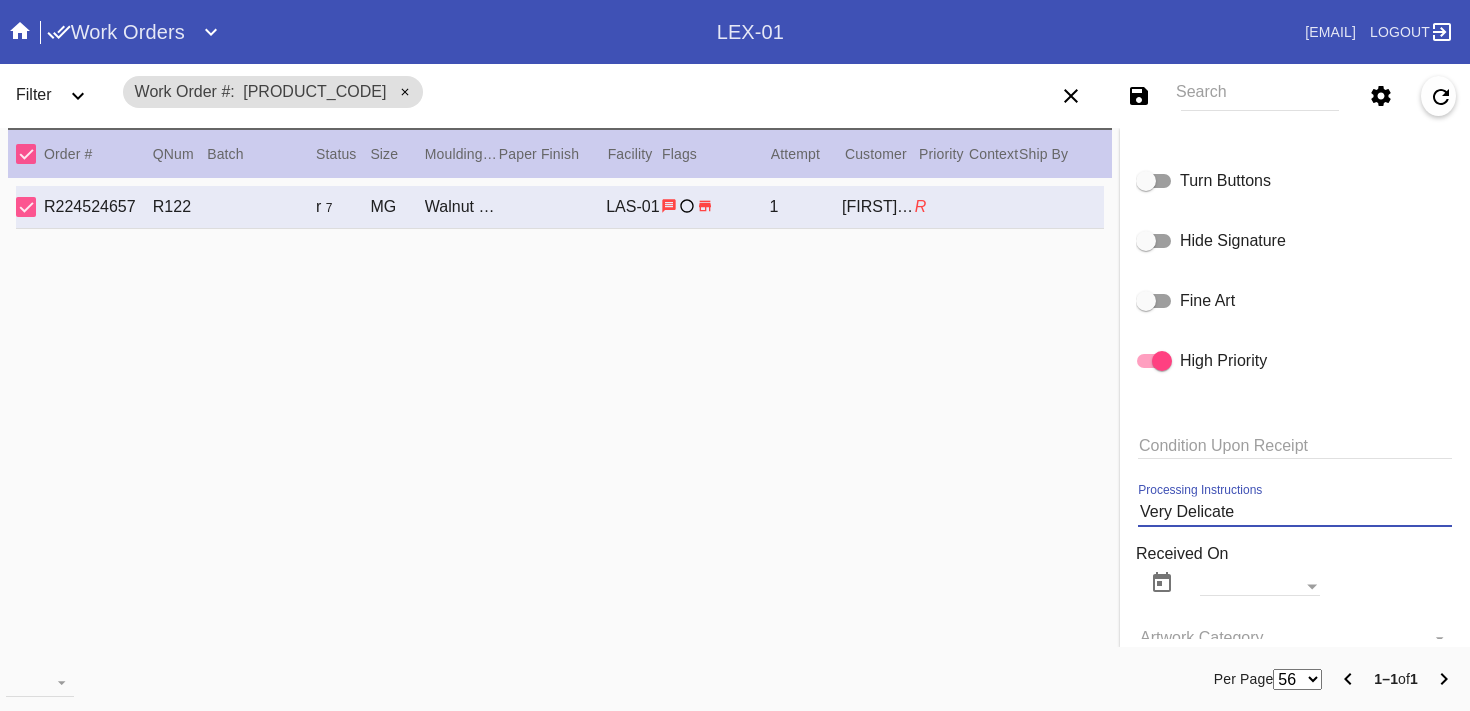 click on "Very Delicate" at bounding box center [1295, 512] 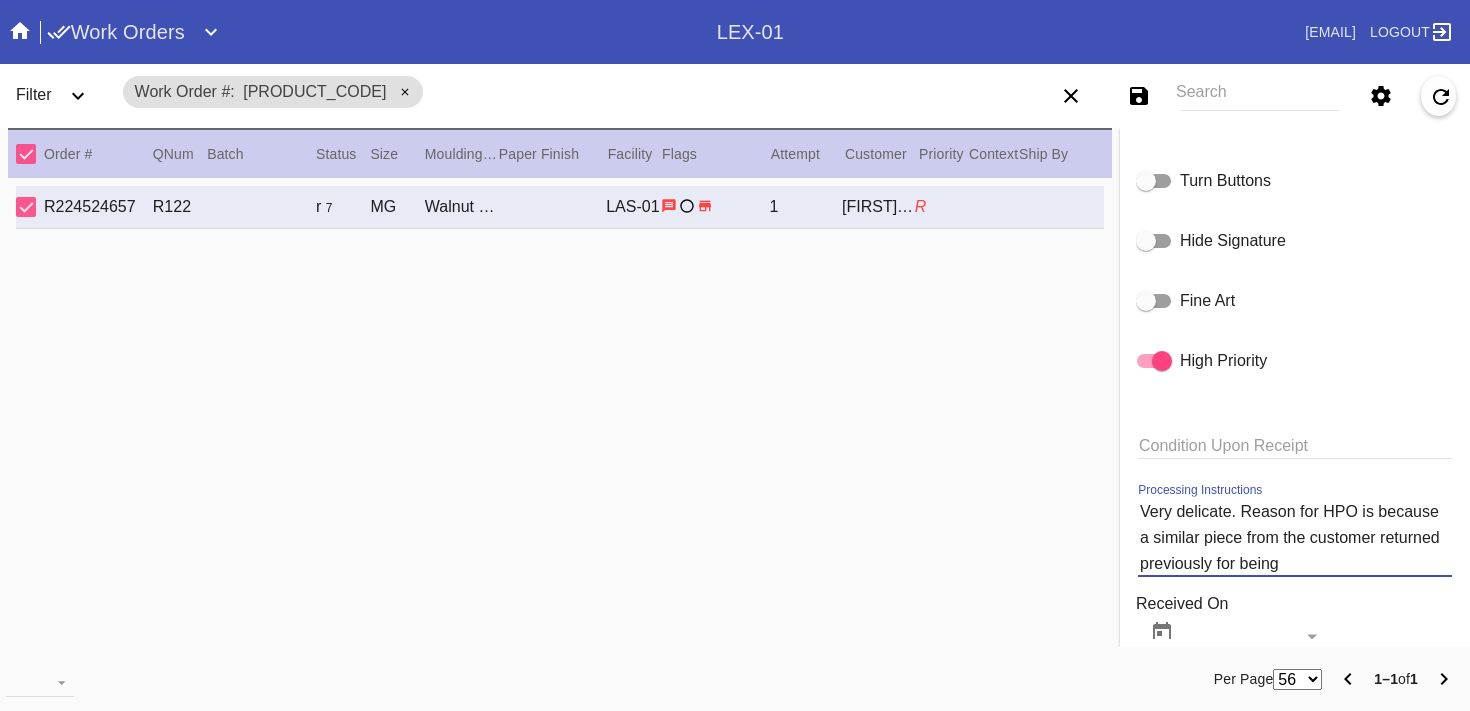 click on "Very delicate. Reason for HPO is because a similar piece from the customer returned previously for being" at bounding box center (1295, 537) 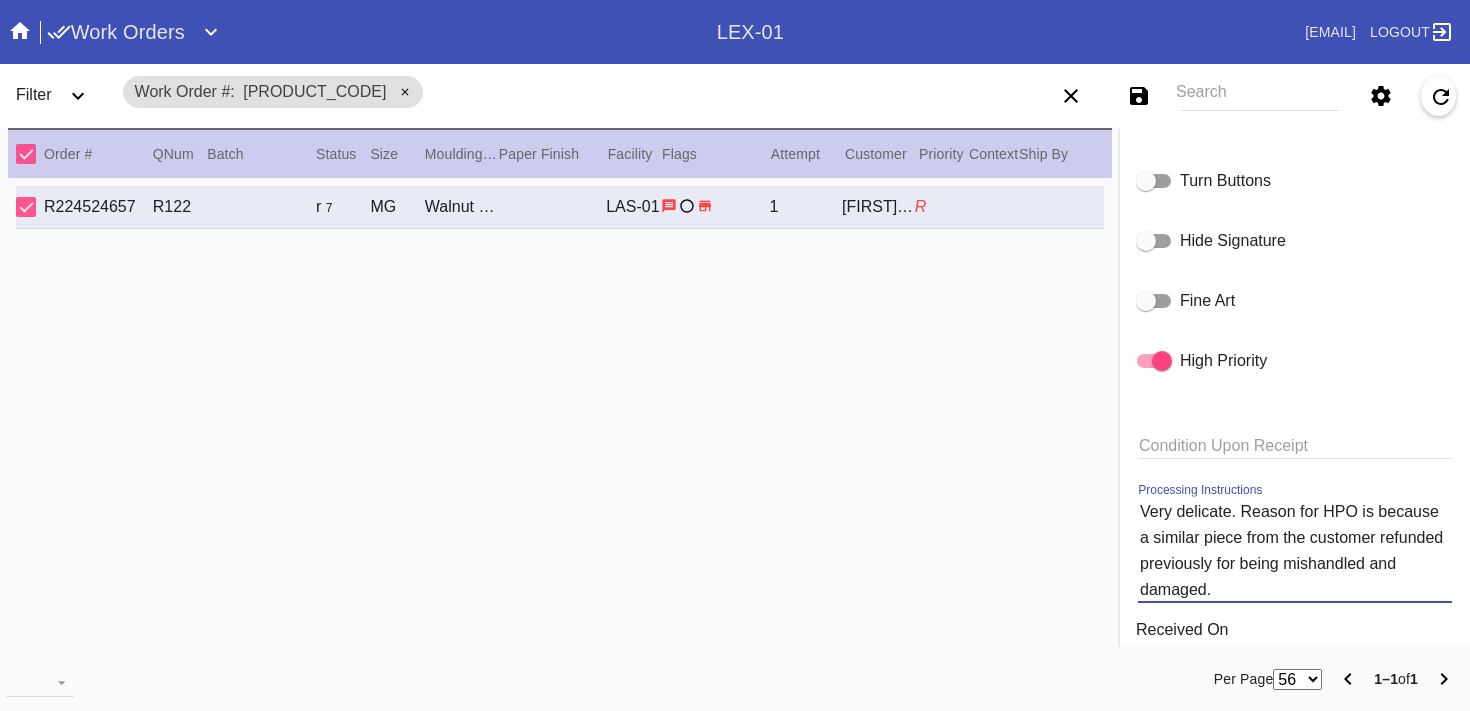 click on "Very delicate. Reason for HPO is because a similar piece from the customer refunded previously for being mishandled and damaged." at bounding box center (1295, 550) 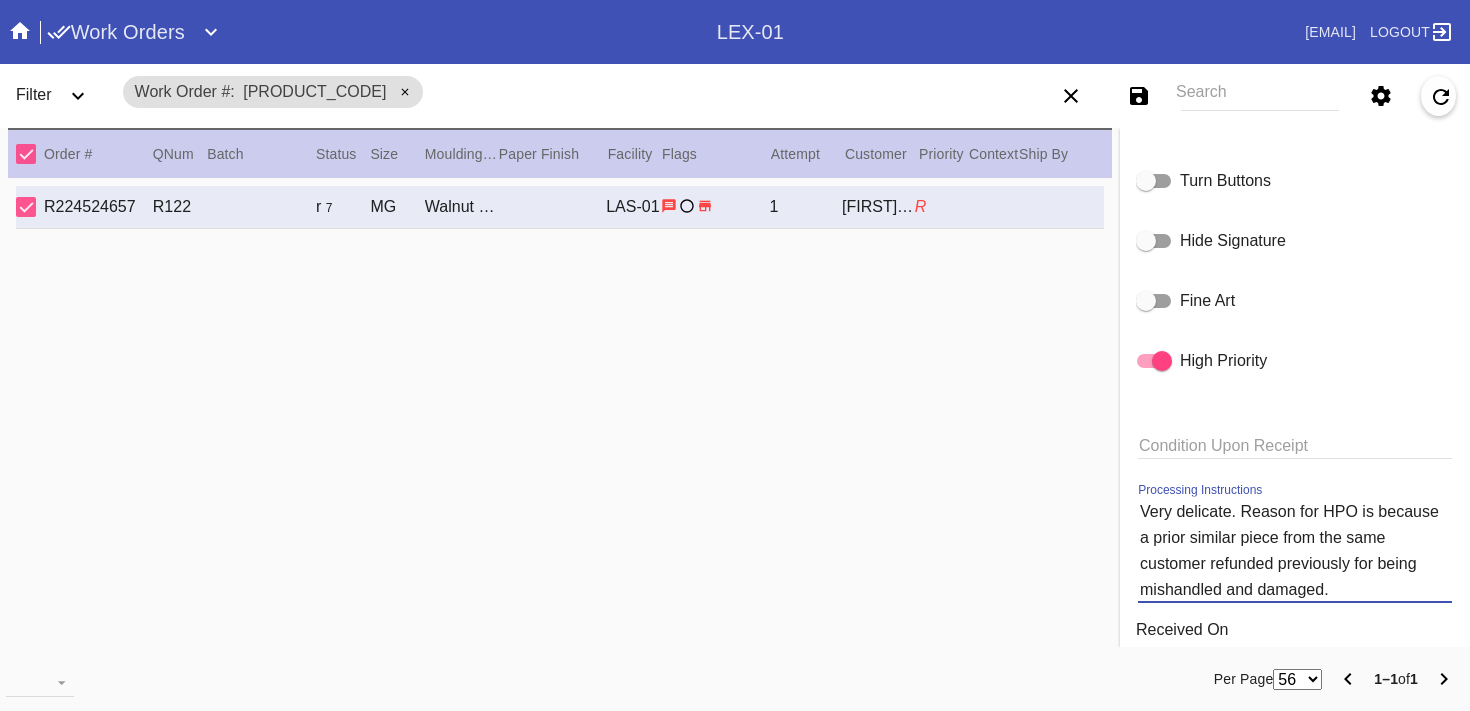 click on "Very delicate. Reason for HPO is because a prior similar piece from the same customer refunded previously for being mishandled and damaged." at bounding box center (1295, 550) 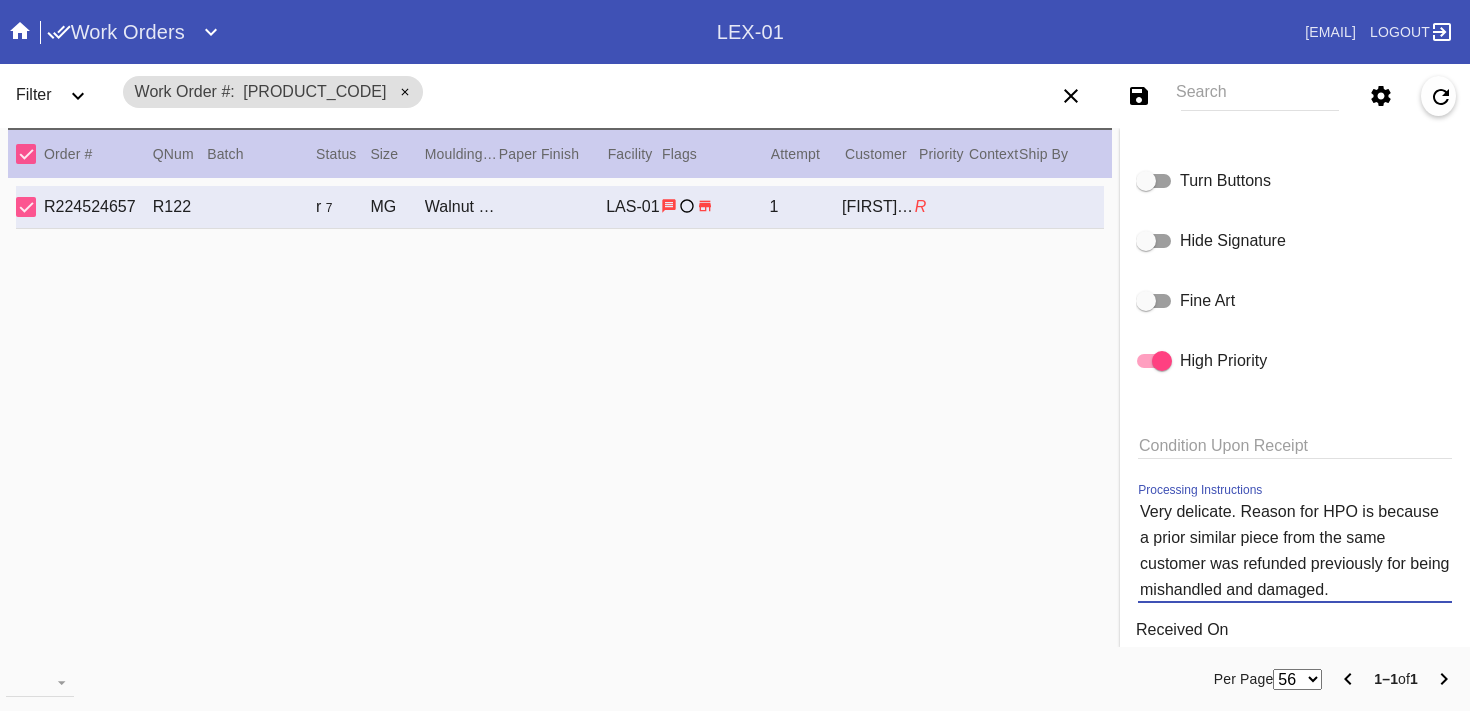 click on "Very delicate. Reason for HPO is because a prior similar piece from the same customer was refunded previously for being mishandled and damaged." at bounding box center [1295, 550] 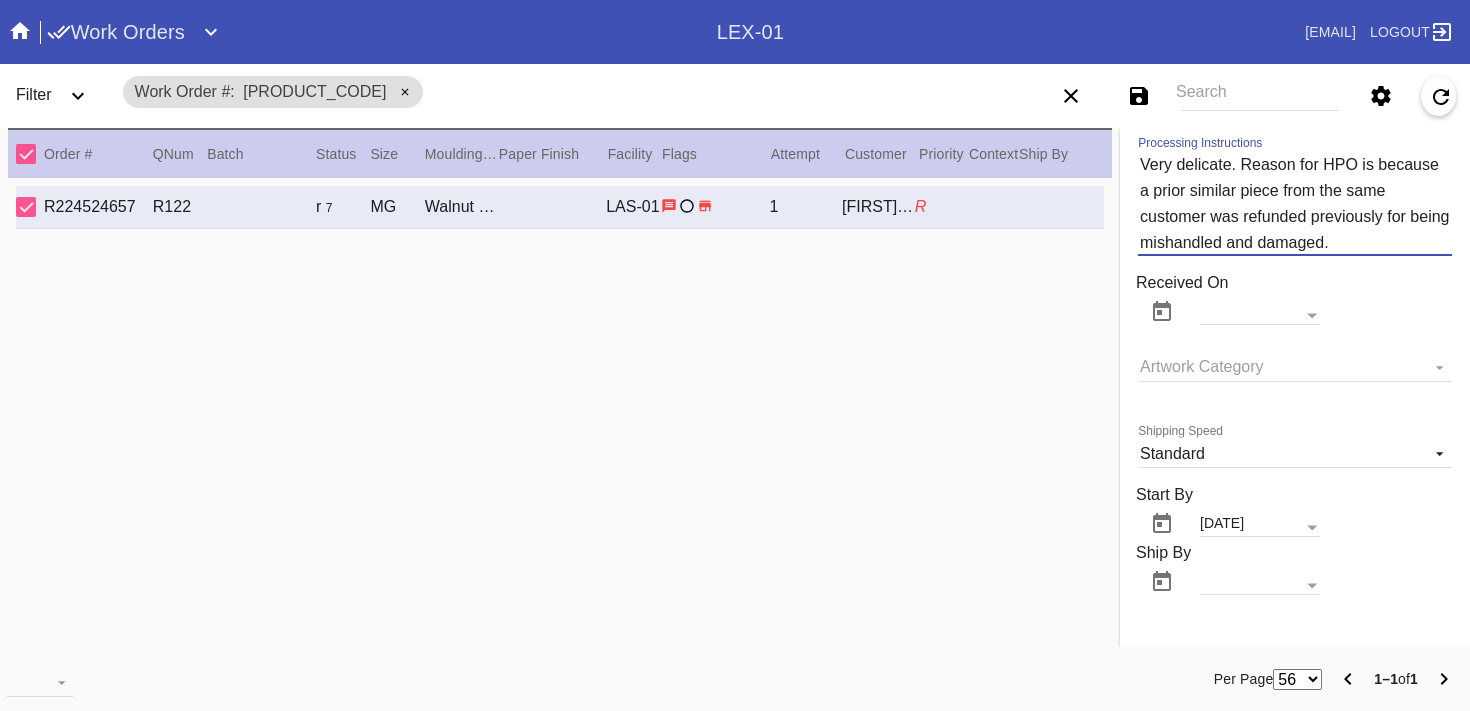 scroll, scrollTop: 1670, scrollLeft: 0, axis: vertical 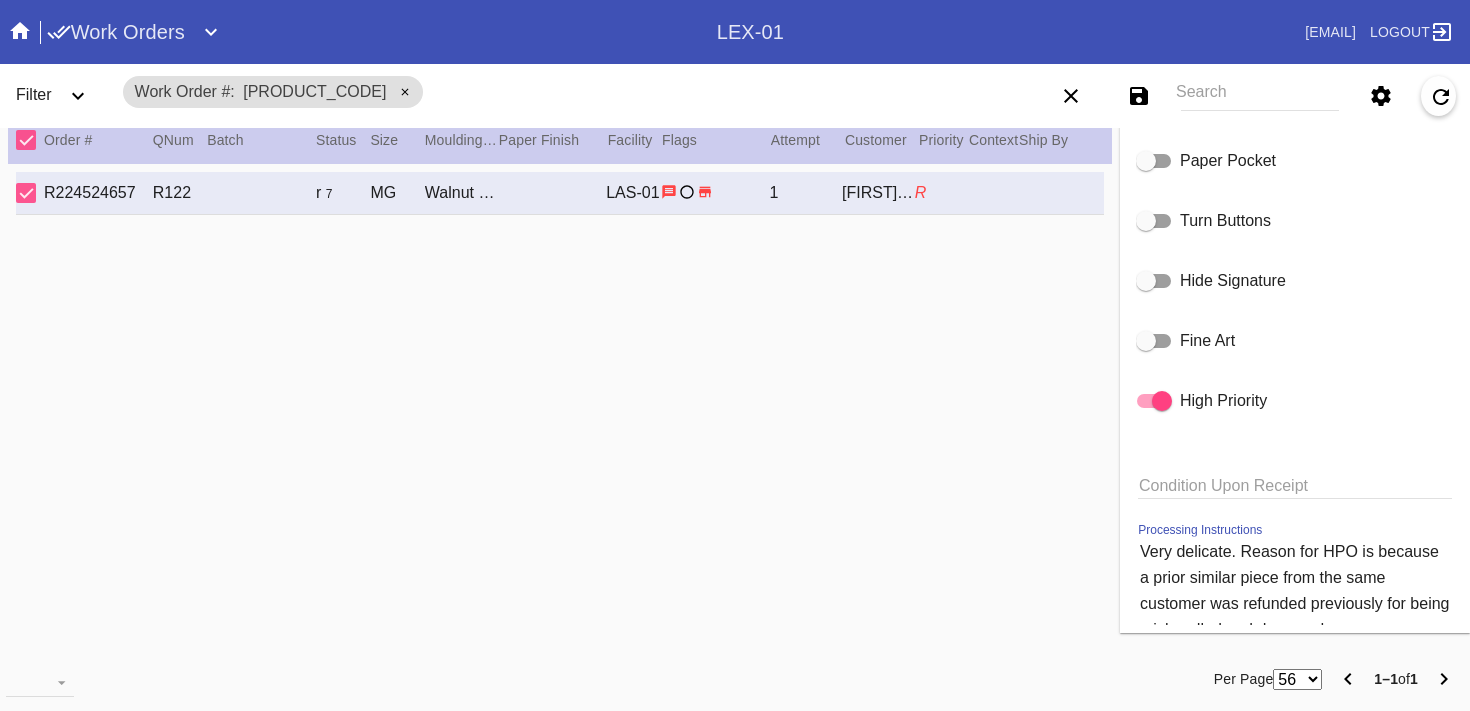 type on "Very delicate. Reason for HPO is because a prior similar piece from the same customer was refunded previously for being mishandled and damaged." 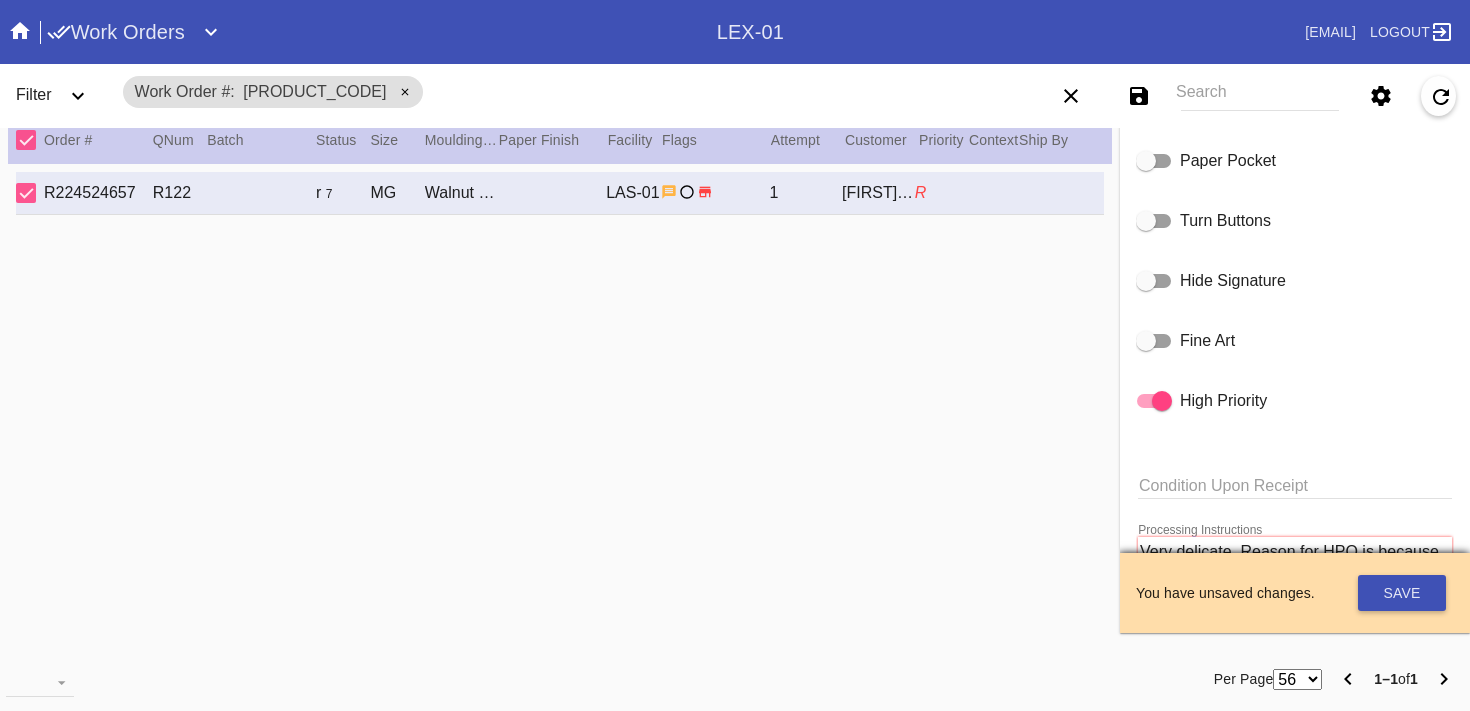 scroll, scrollTop: 1293, scrollLeft: 0, axis: vertical 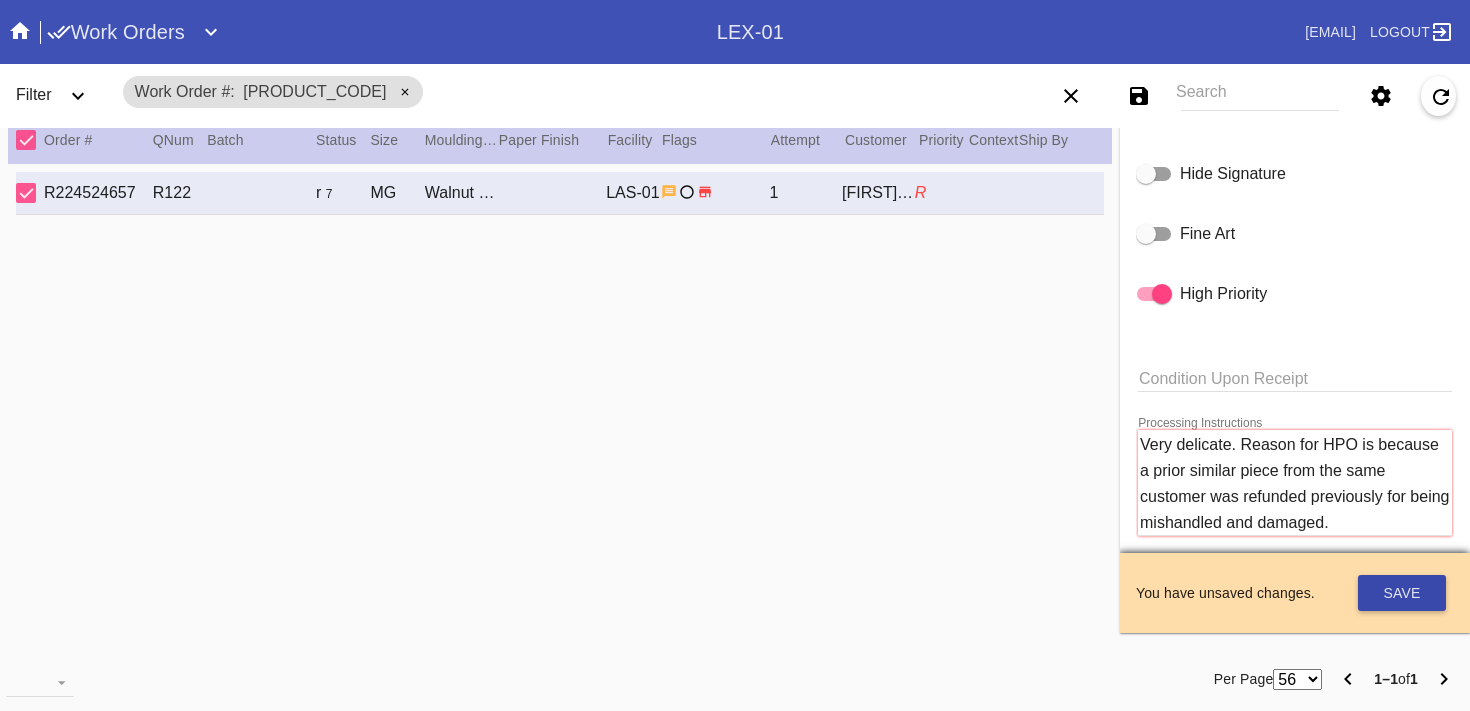 click on "Save" at bounding box center (1402, 593) 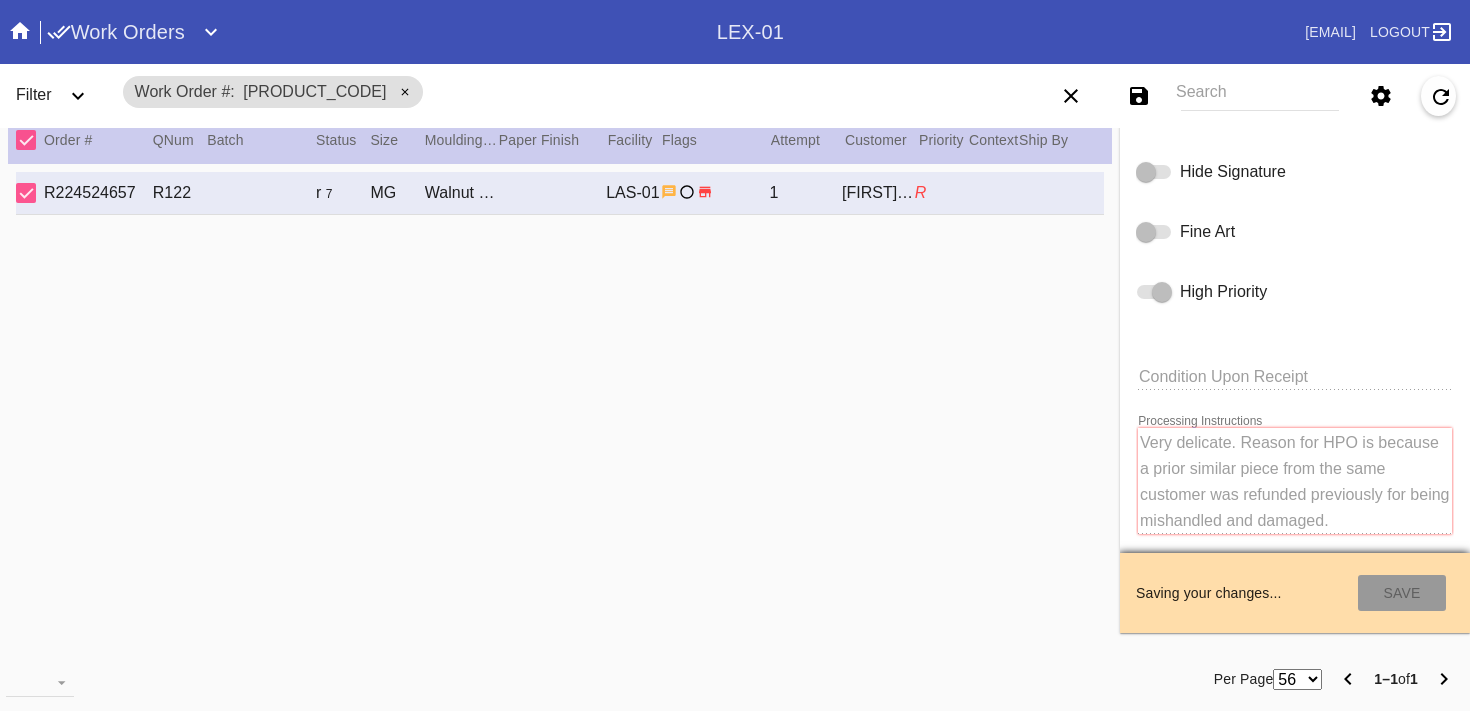 type on "[DATE]" 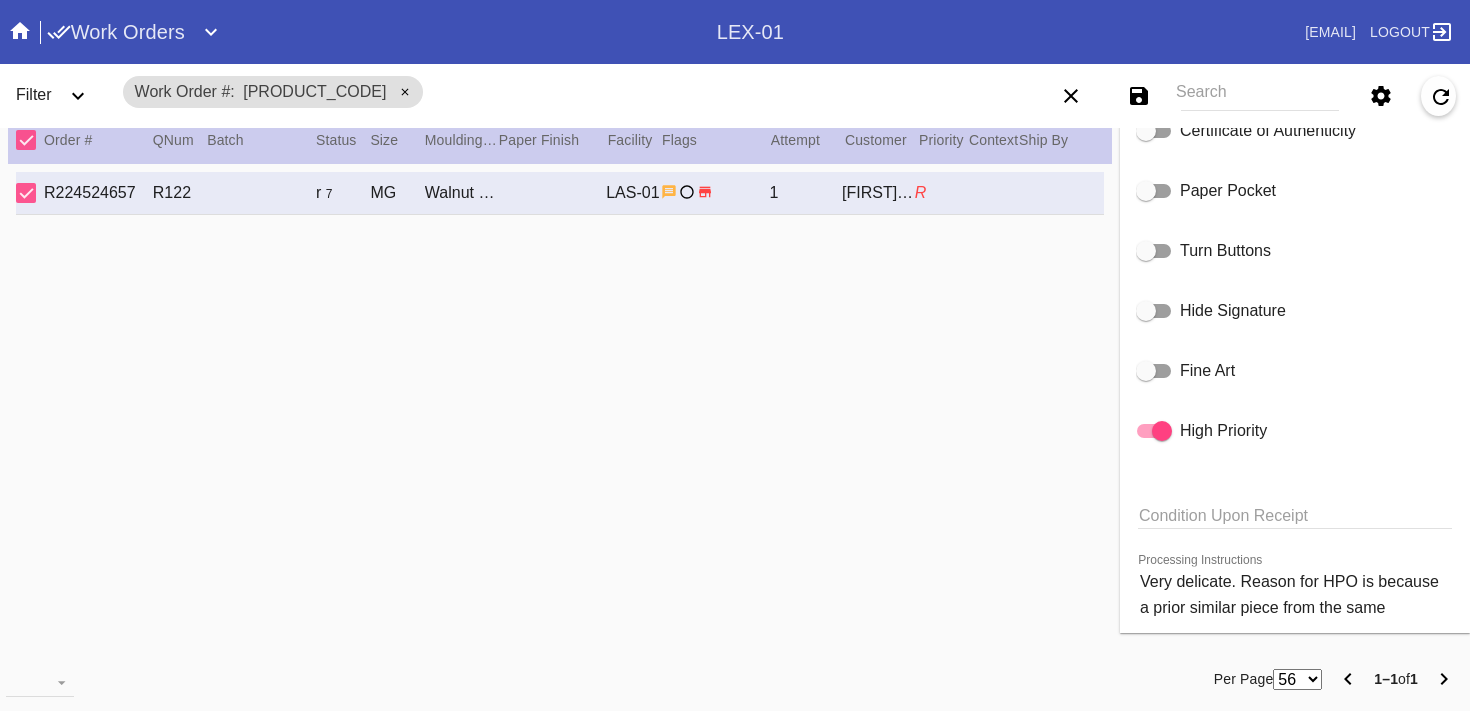 scroll, scrollTop: 1121, scrollLeft: 0, axis: vertical 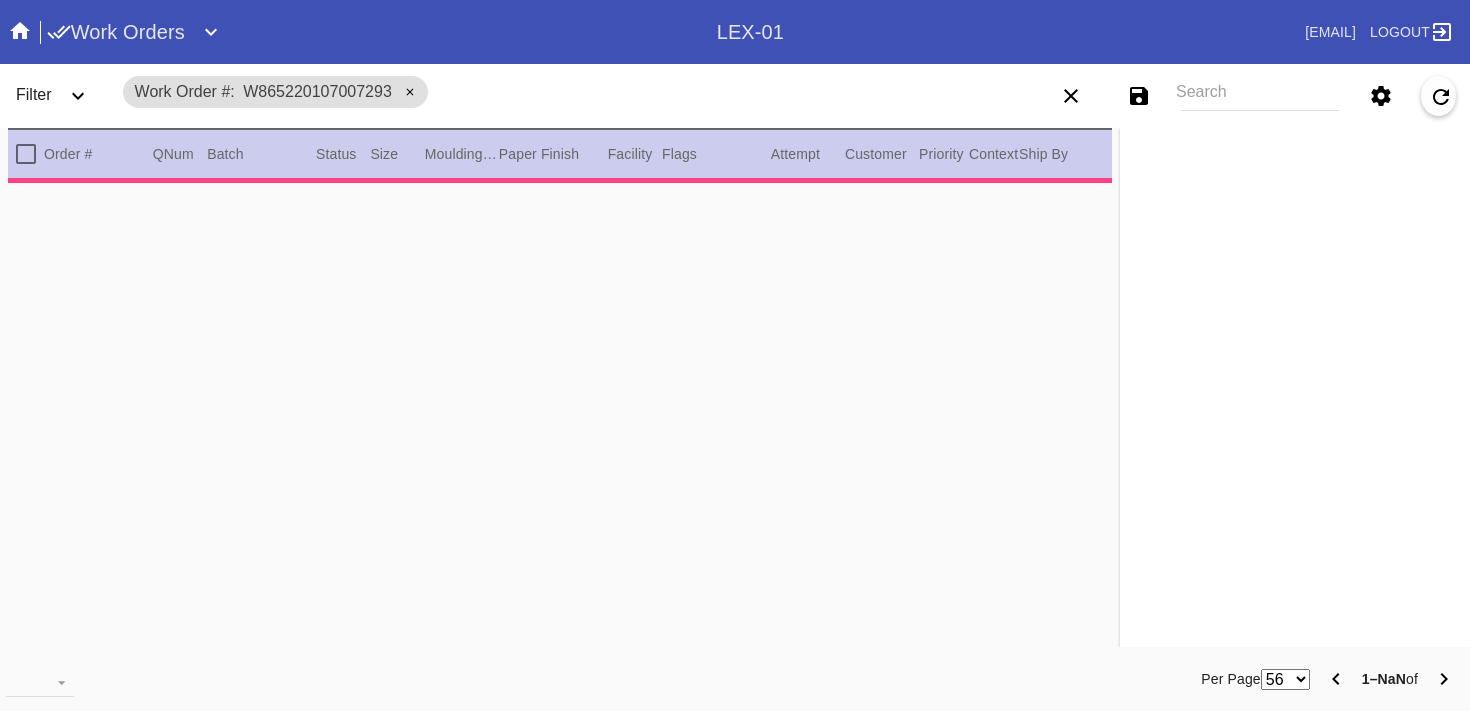 type on "0.0" 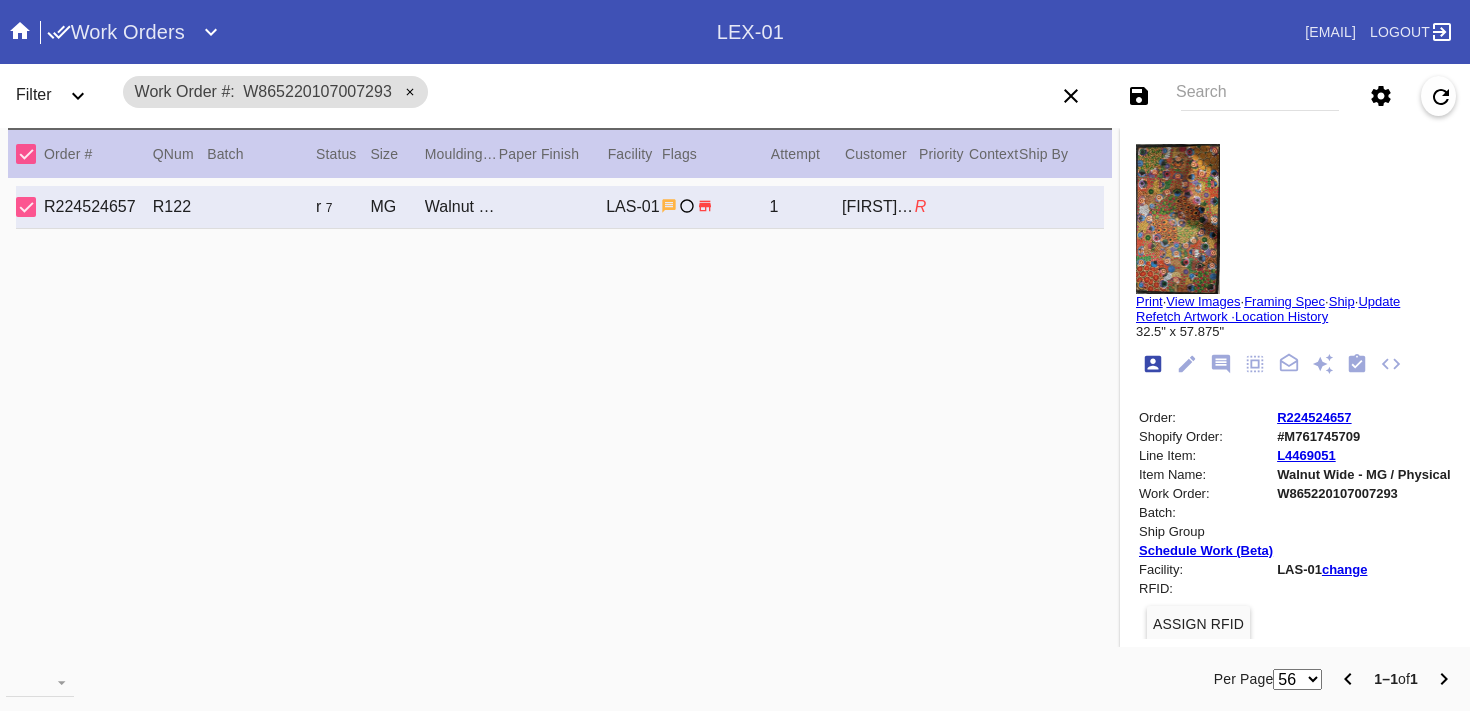 scroll, scrollTop: 14, scrollLeft: 0, axis: vertical 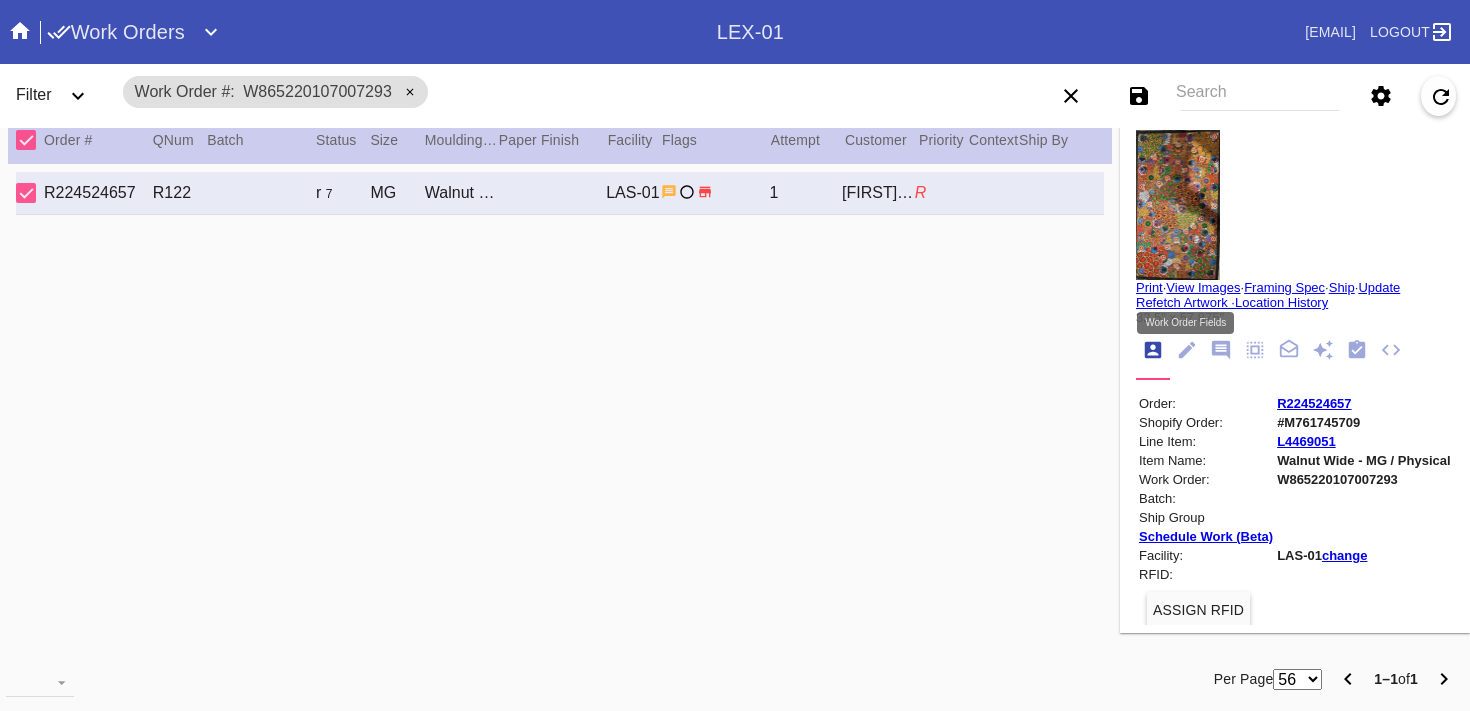 click 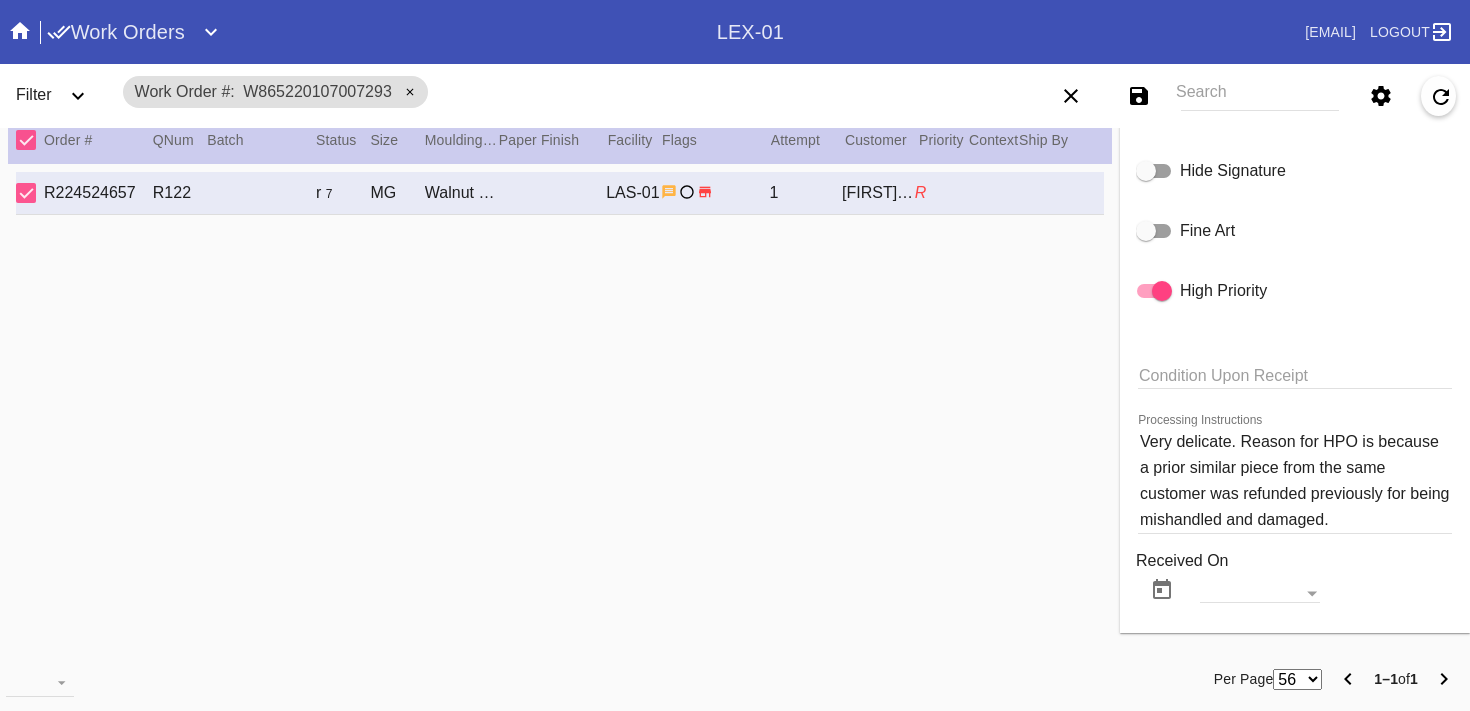 scroll, scrollTop: 1295, scrollLeft: 0, axis: vertical 